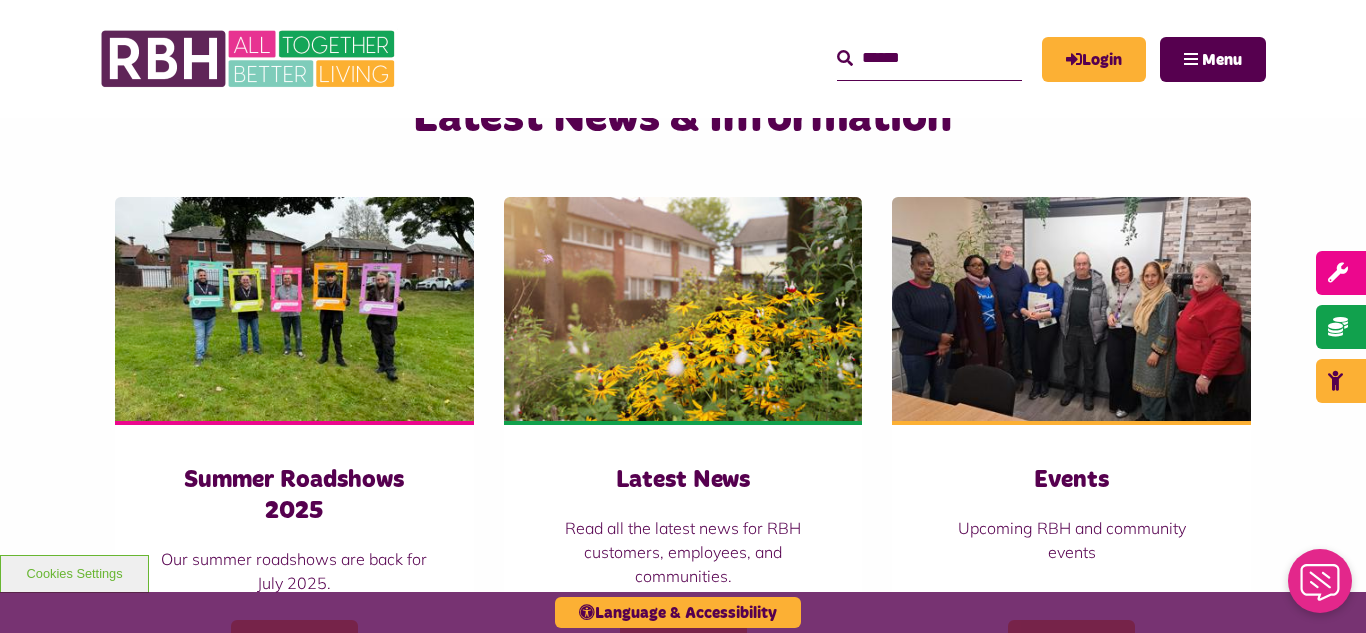 scroll, scrollTop: 1400, scrollLeft: 0, axis: vertical 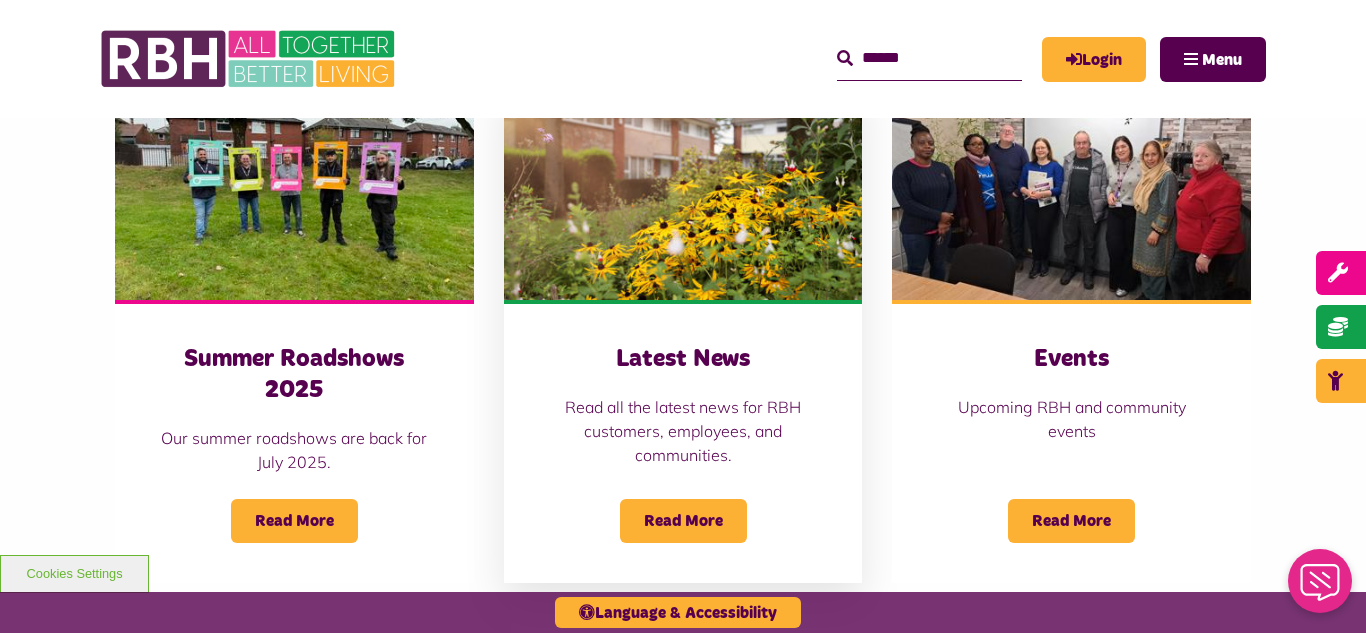 click at bounding box center [683, 188] 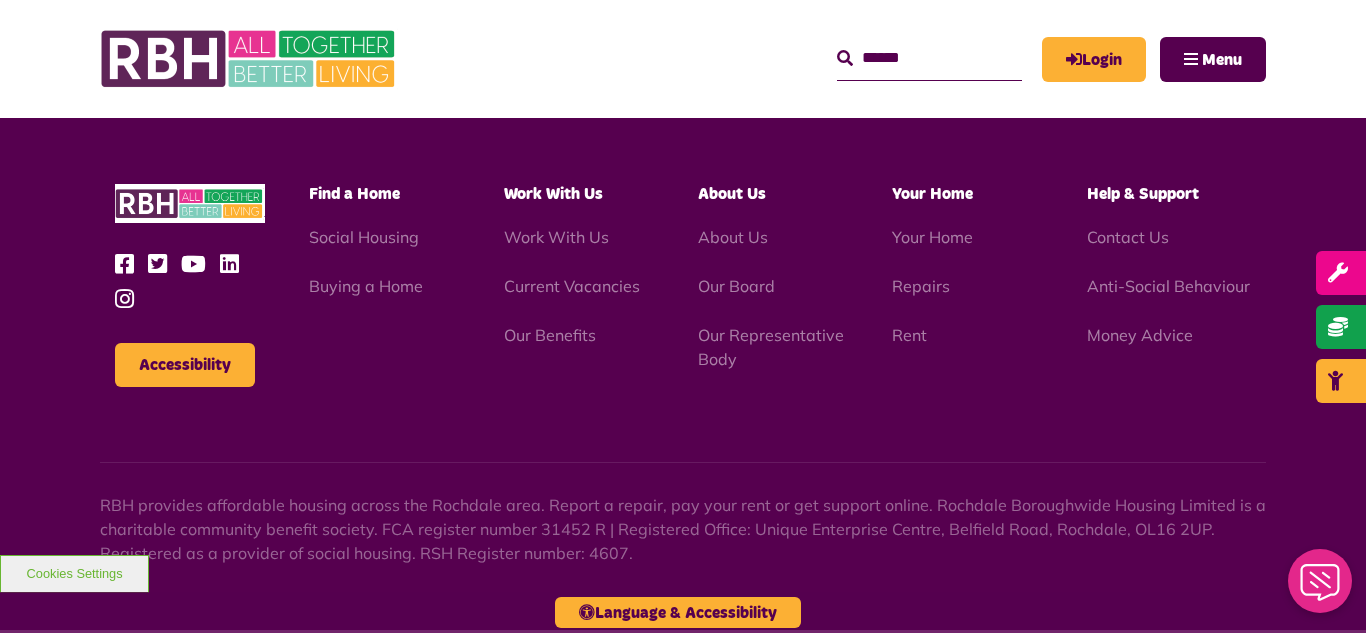 scroll, scrollTop: 2177, scrollLeft: 0, axis: vertical 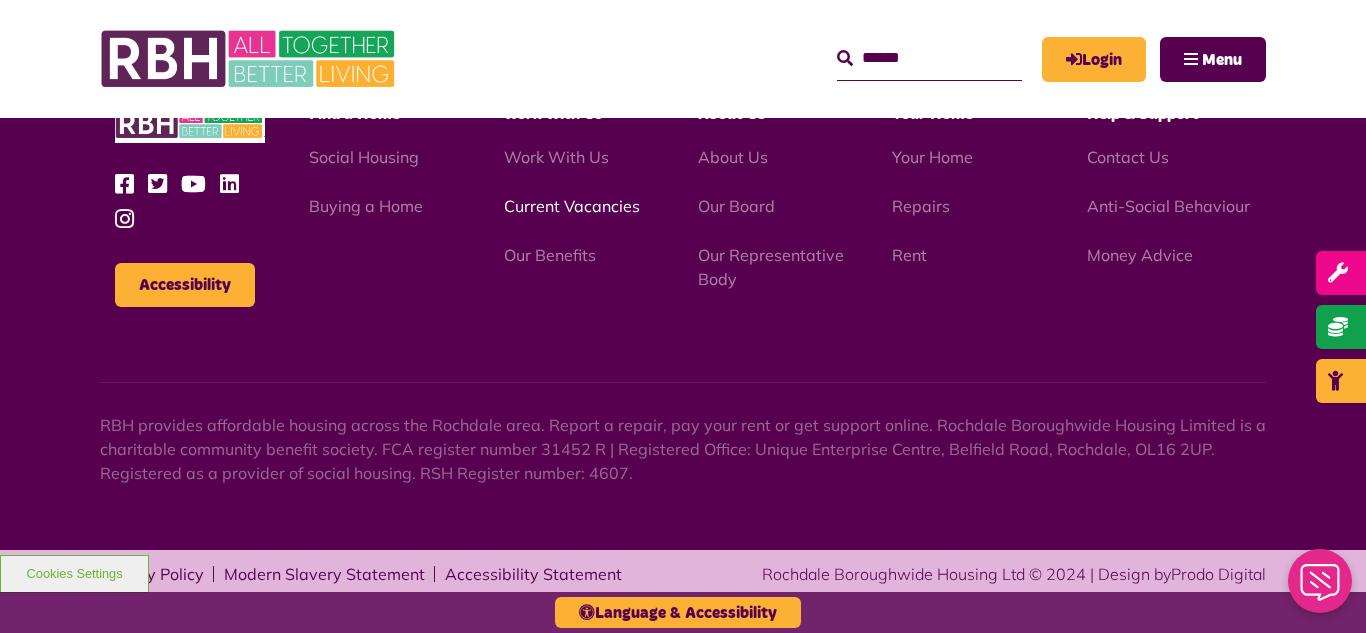 click on "Current Vacancies" at bounding box center (572, 206) 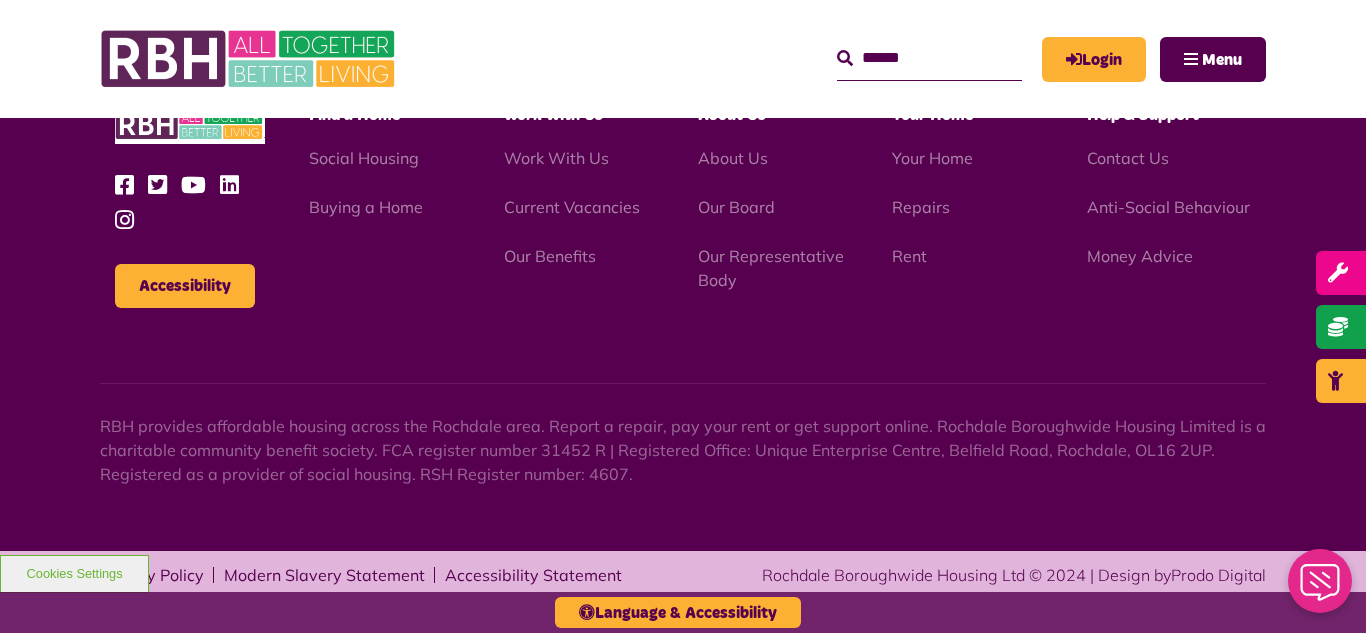 scroll, scrollTop: 2831, scrollLeft: 0, axis: vertical 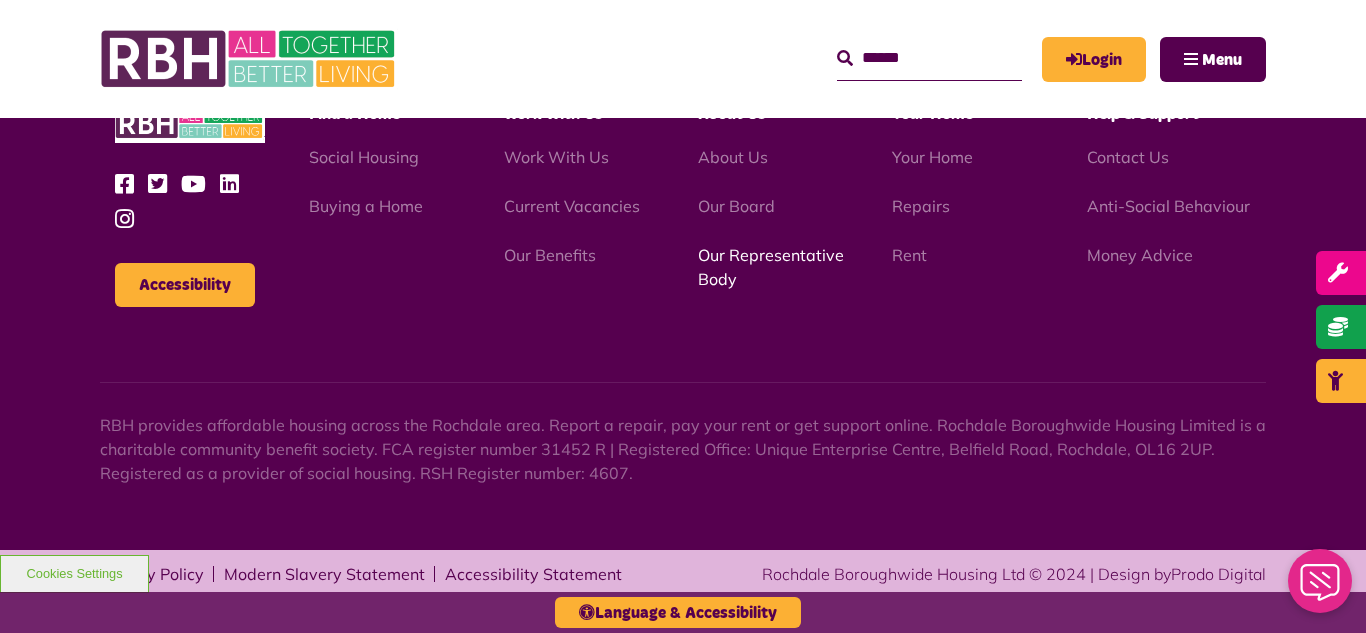 click on "Our Representative Body" at bounding box center [771, 267] 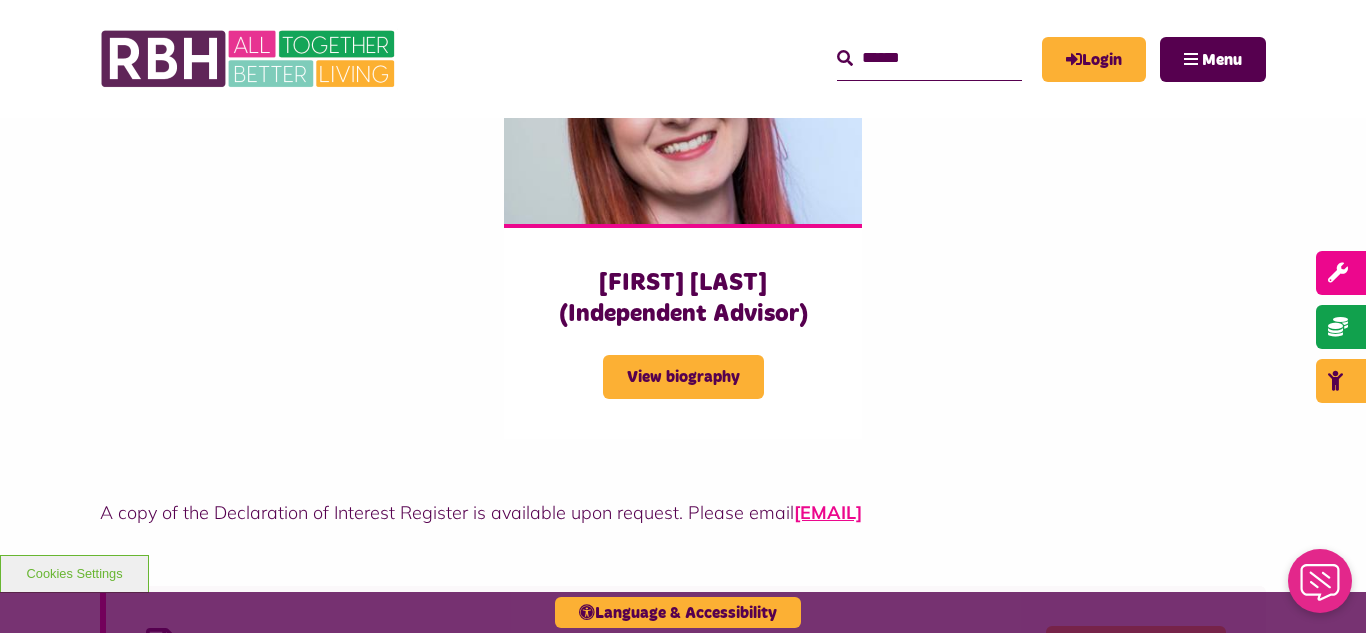 scroll, scrollTop: 5120, scrollLeft: 0, axis: vertical 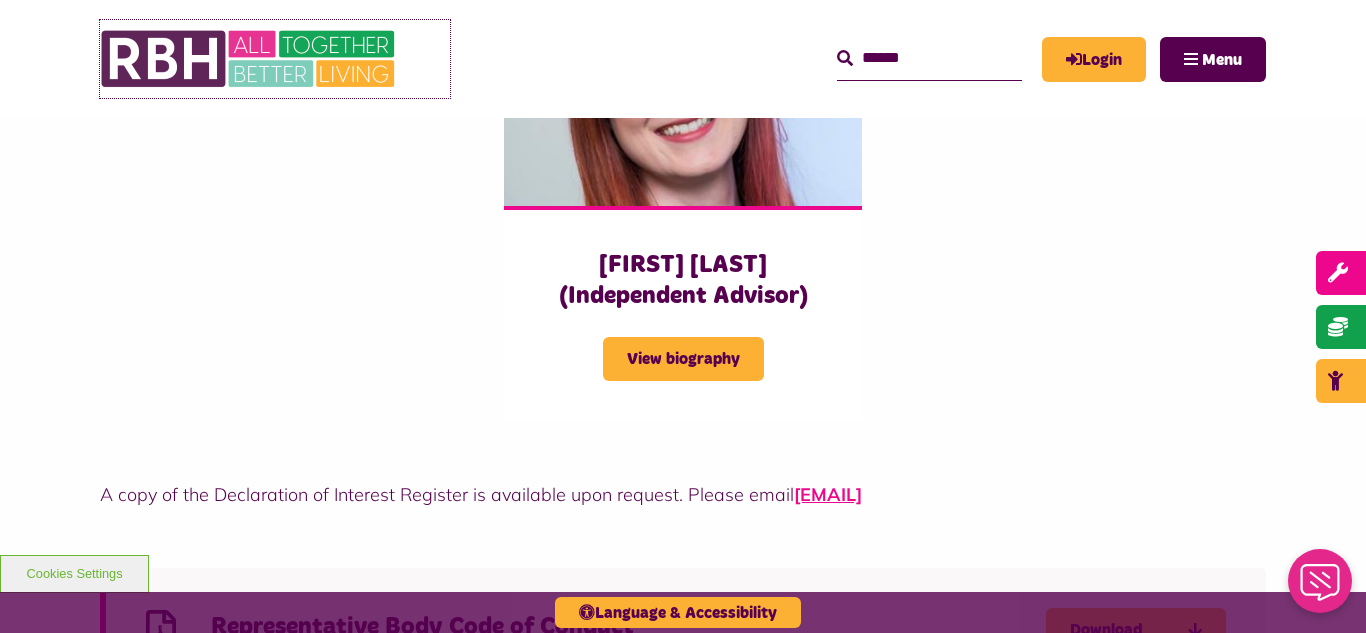 click at bounding box center (250, 59) 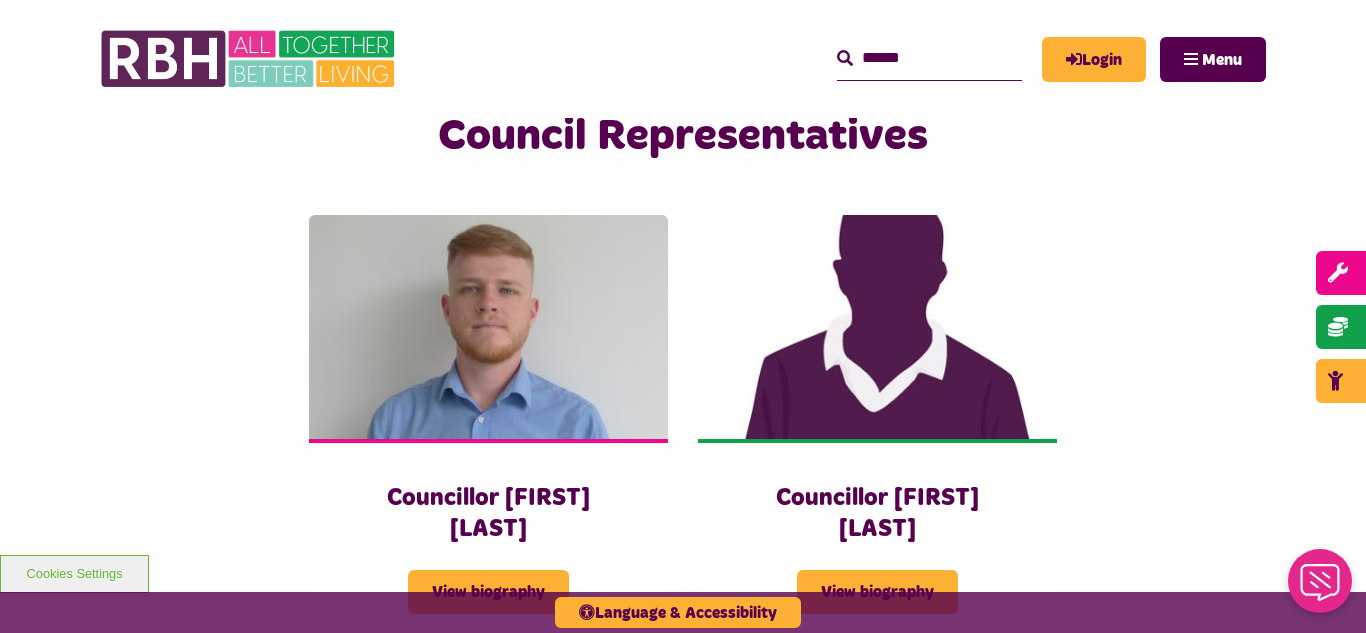 scroll, scrollTop: 0, scrollLeft: 0, axis: both 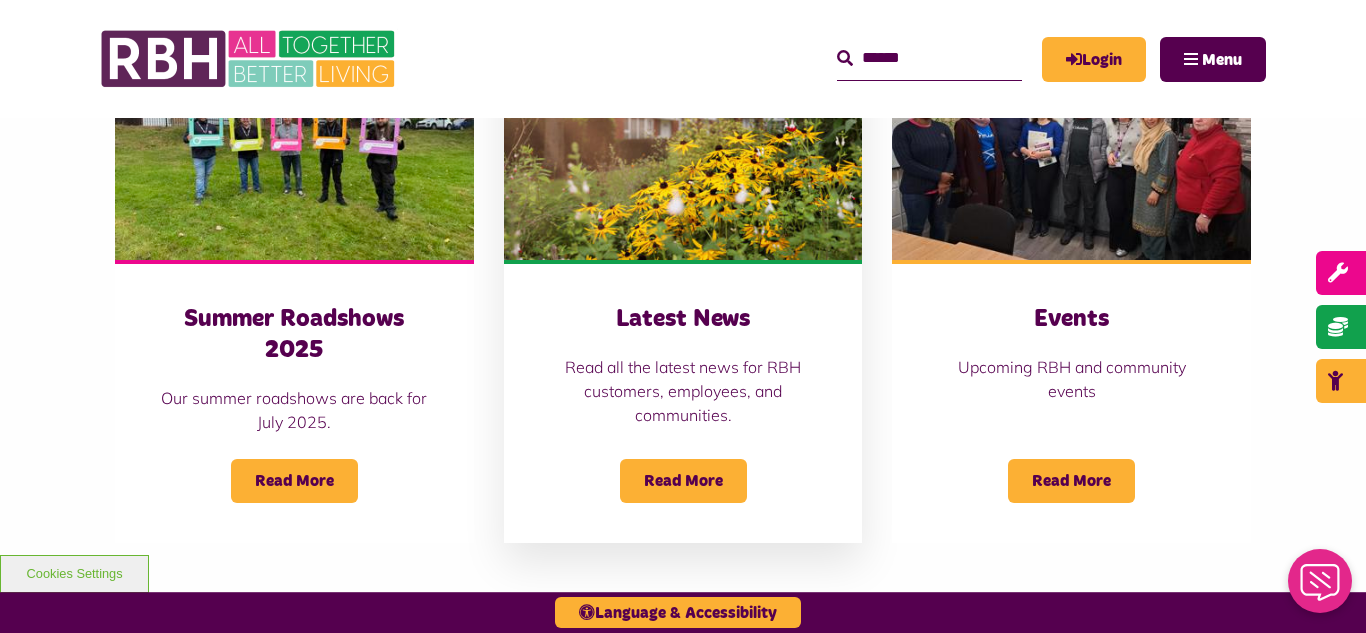 click at bounding box center (683, 148) 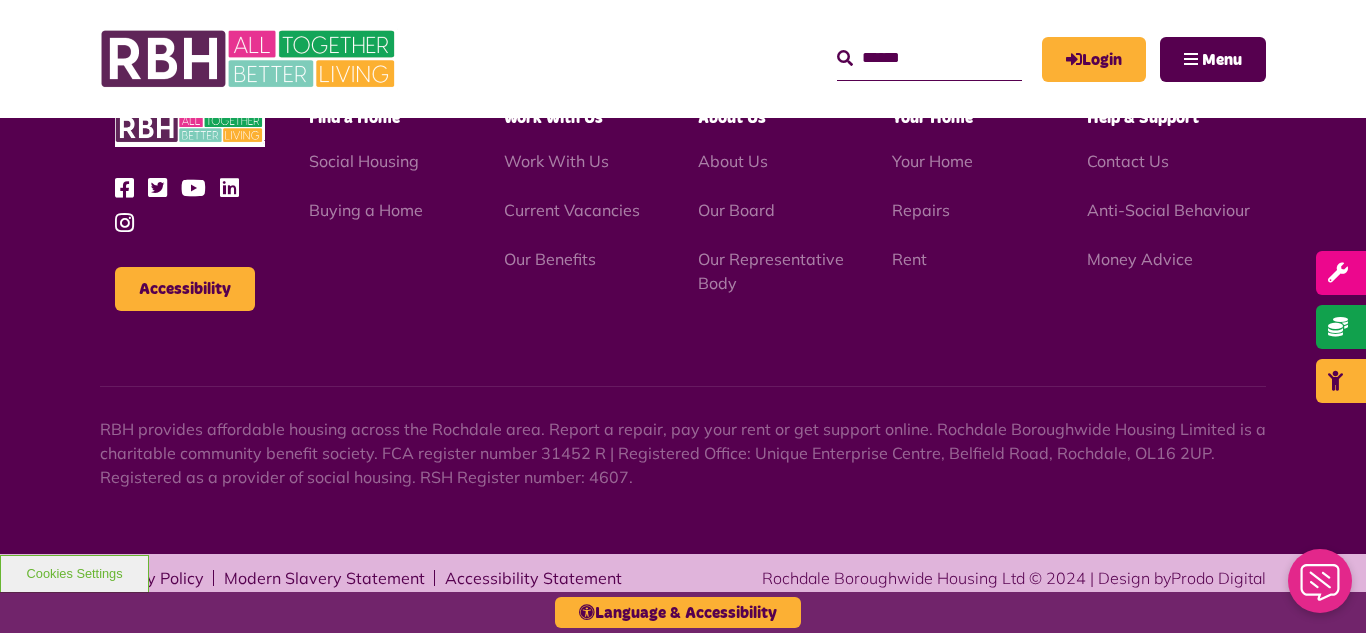 scroll, scrollTop: 2177, scrollLeft: 0, axis: vertical 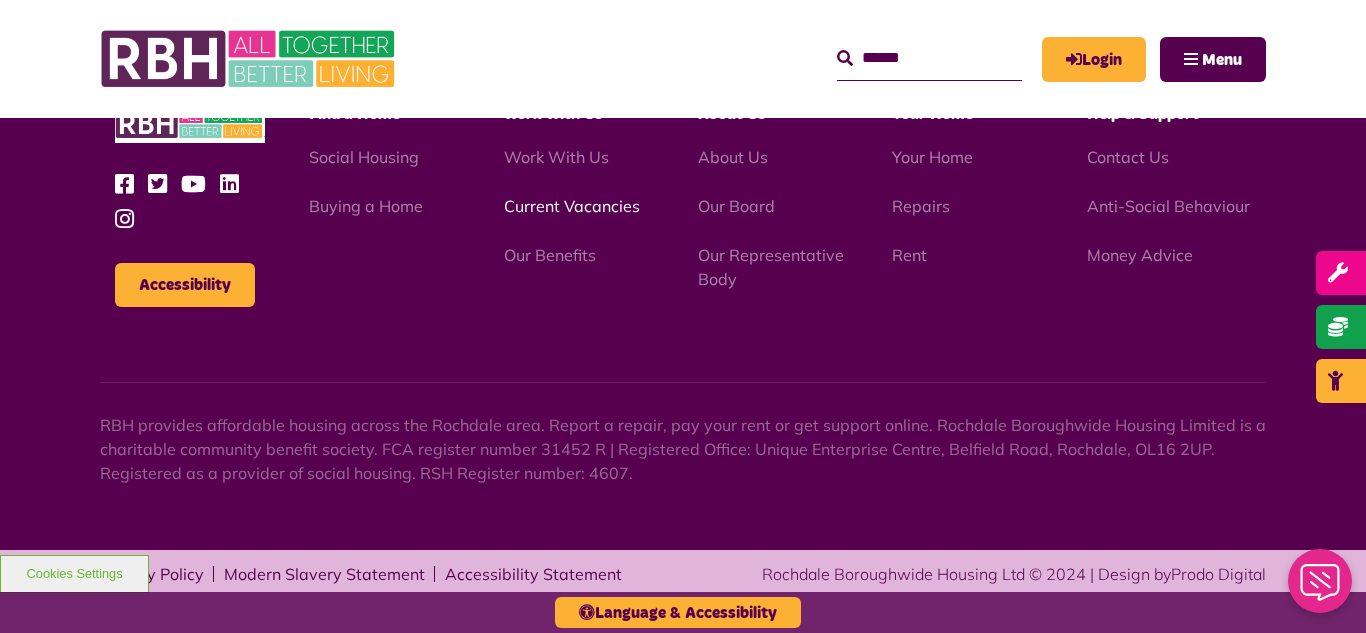 click on "Current Vacancies" at bounding box center (572, 206) 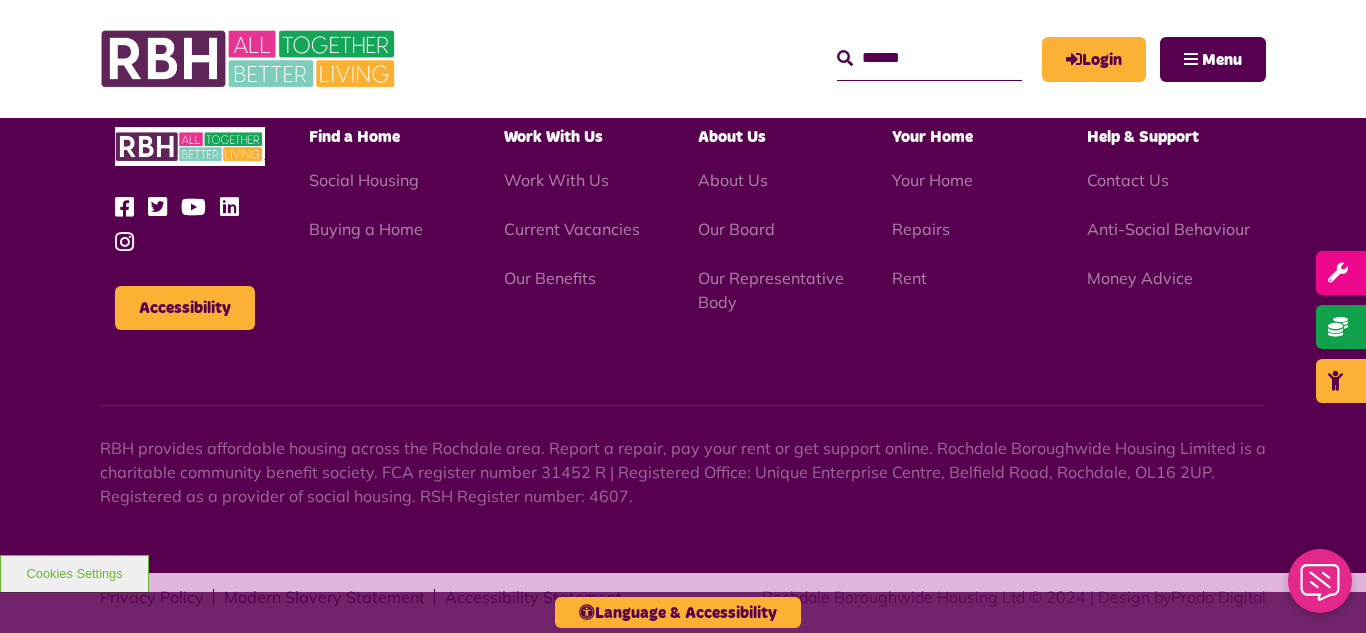 scroll, scrollTop: 2831, scrollLeft: 0, axis: vertical 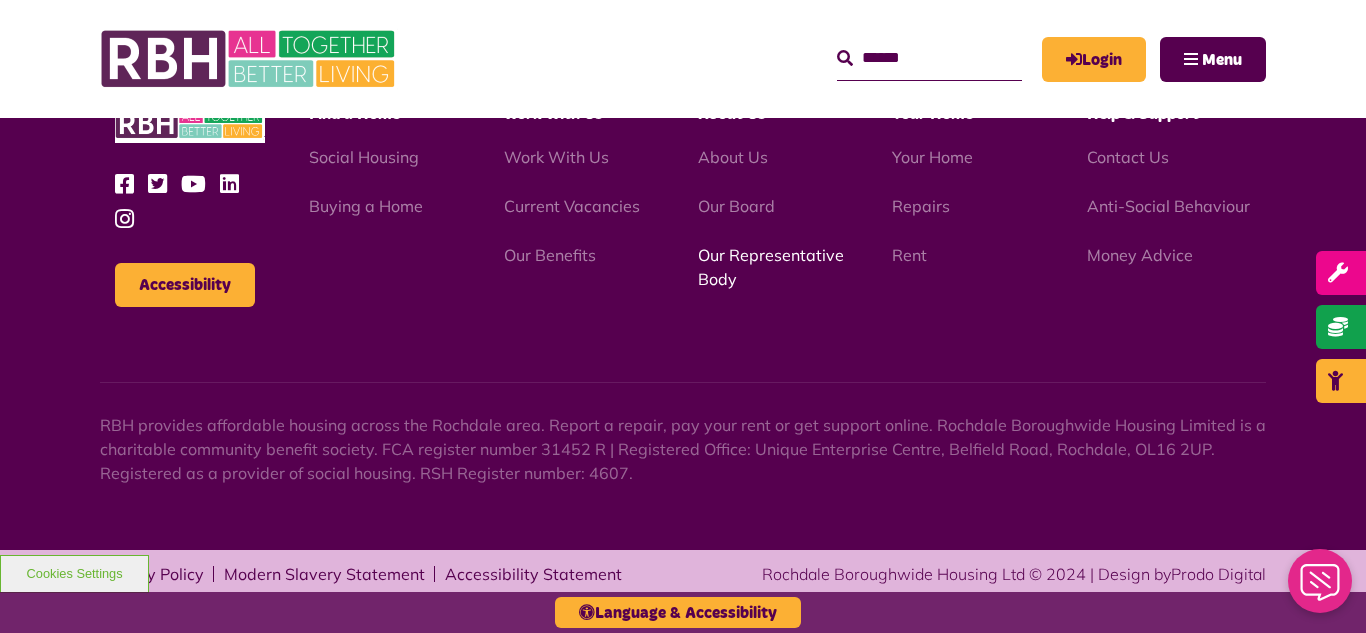click on "Our Representative Body" at bounding box center [771, 267] 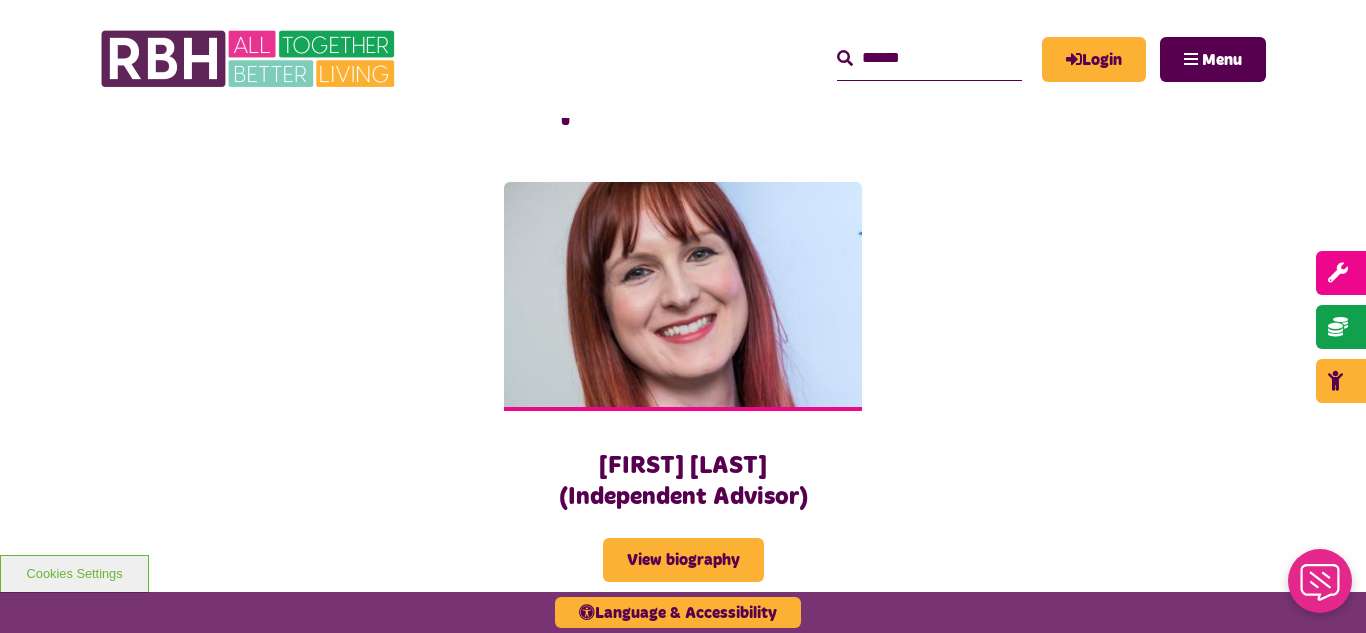 scroll, scrollTop: 5000, scrollLeft: 0, axis: vertical 